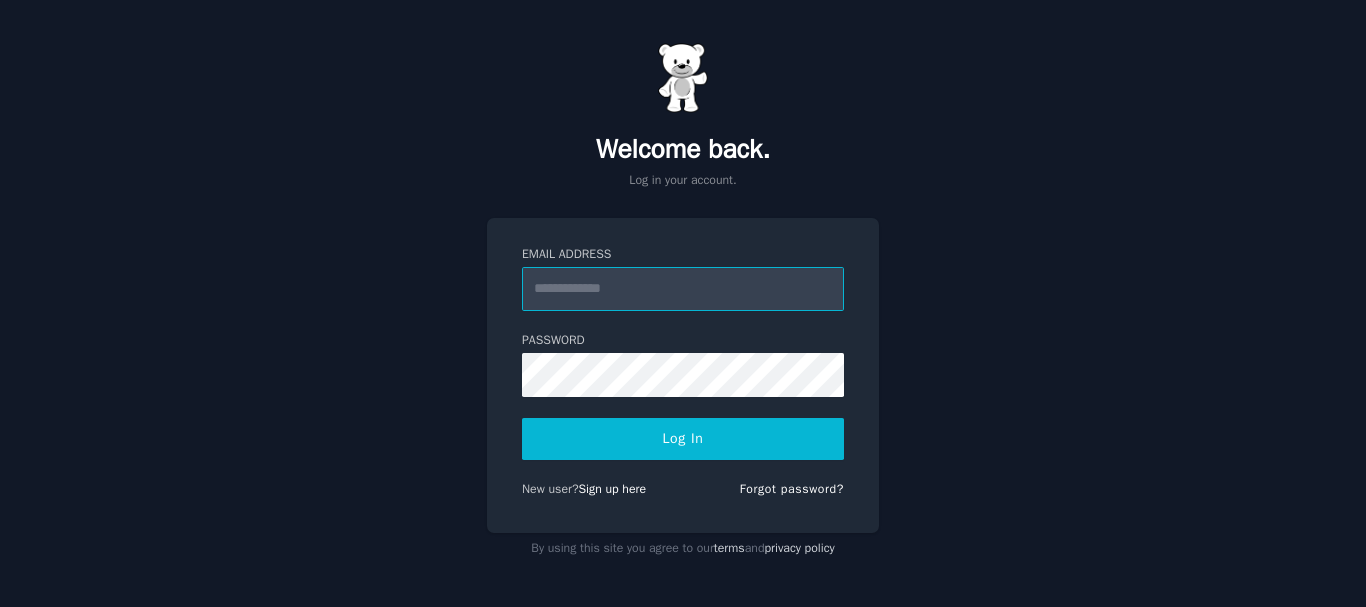 scroll, scrollTop: 0, scrollLeft: 0, axis: both 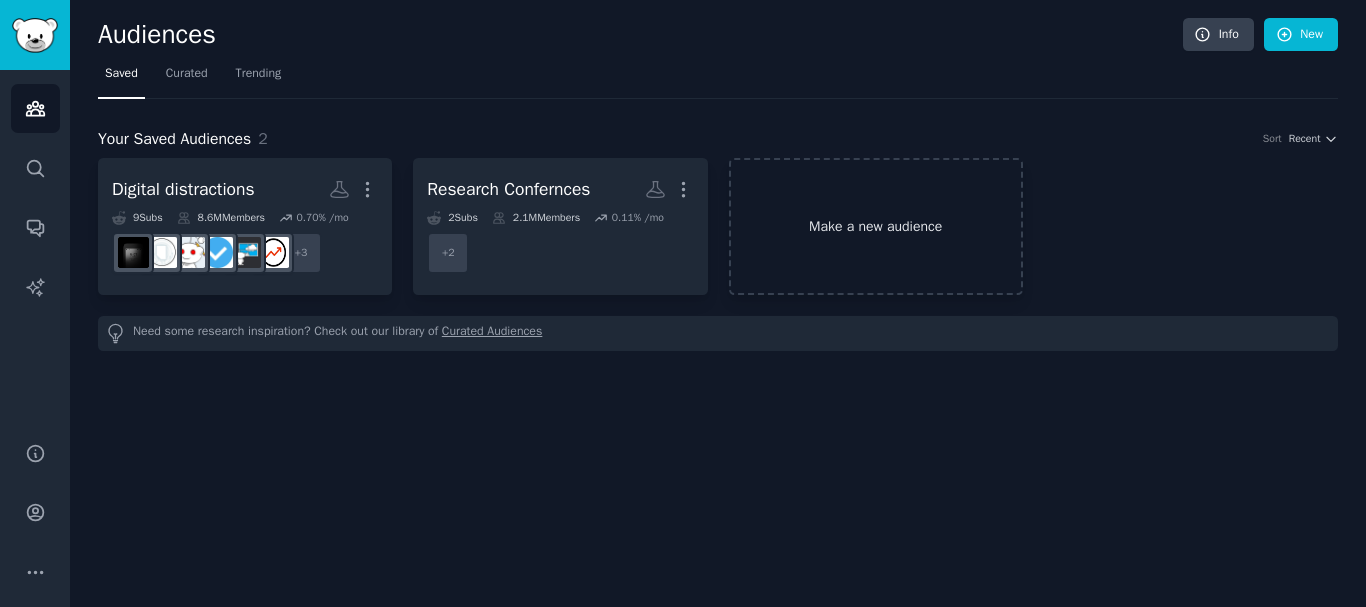 click on "Make a new audience" at bounding box center (876, 226) 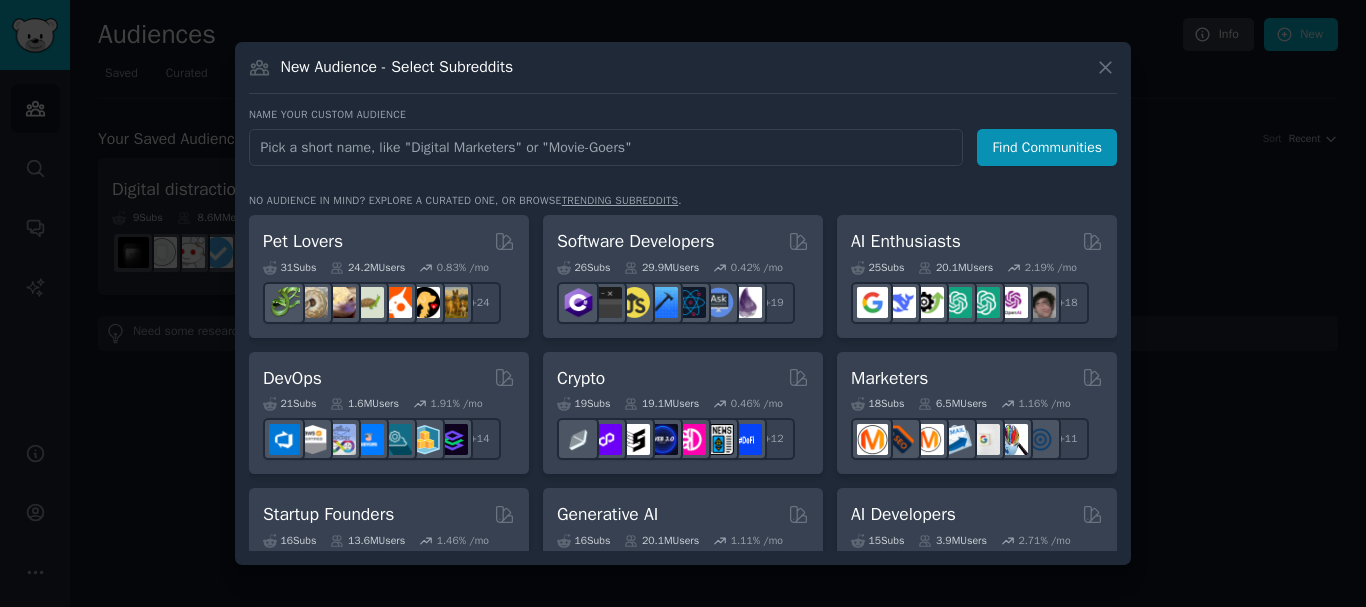 click at bounding box center (606, 147) 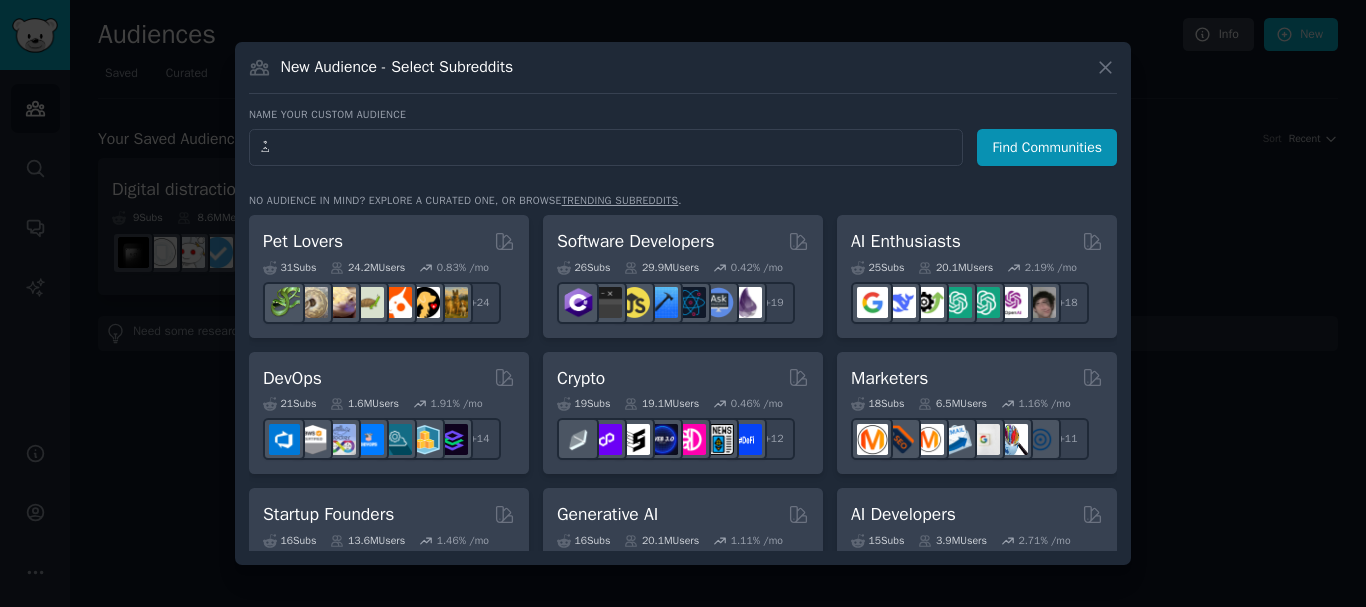 type on "ٌ" 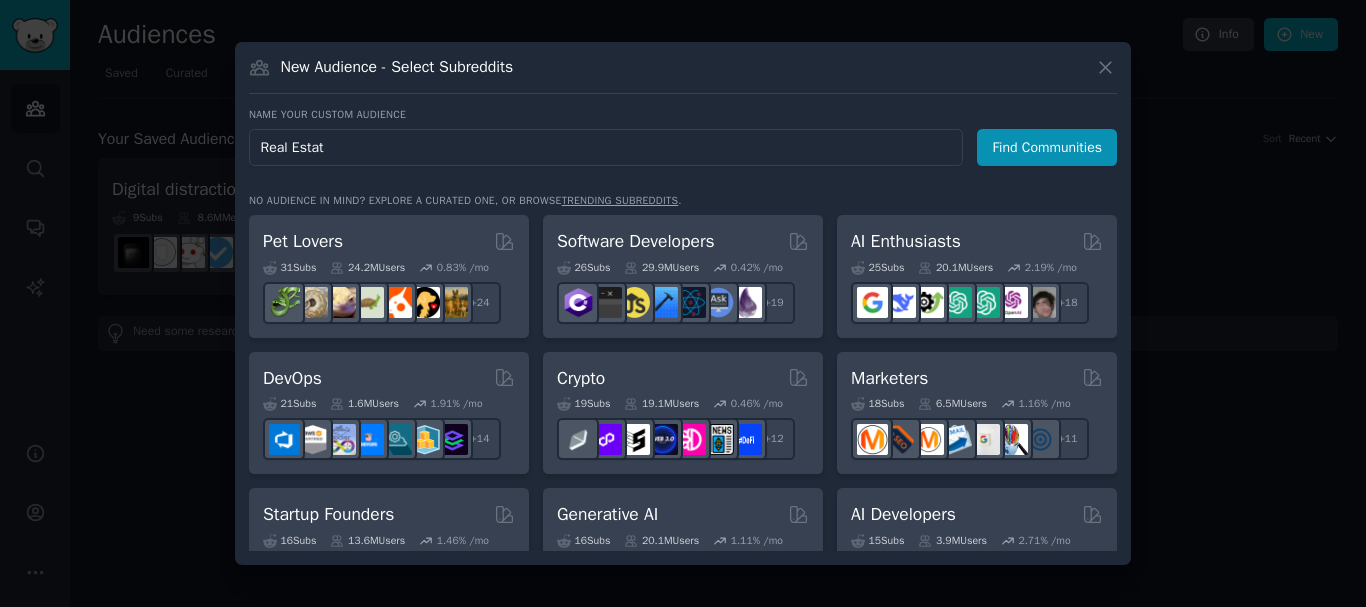 type on "Real Estate" 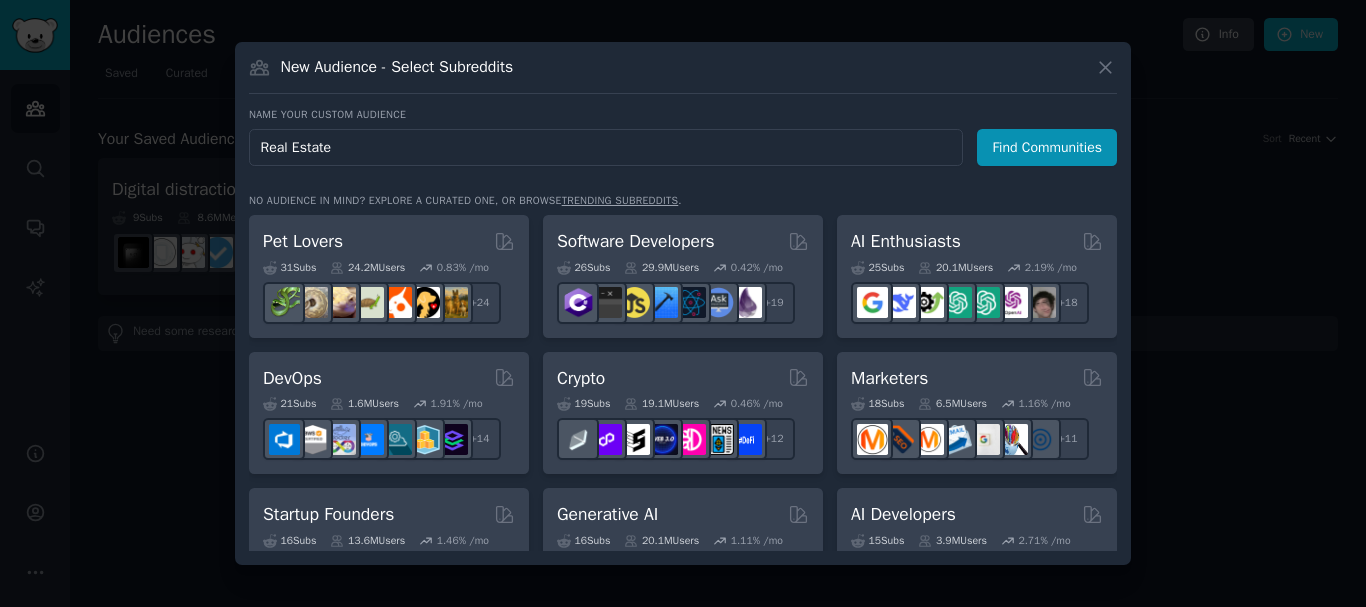 click on "Find Communities" at bounding box center [1047, 147] 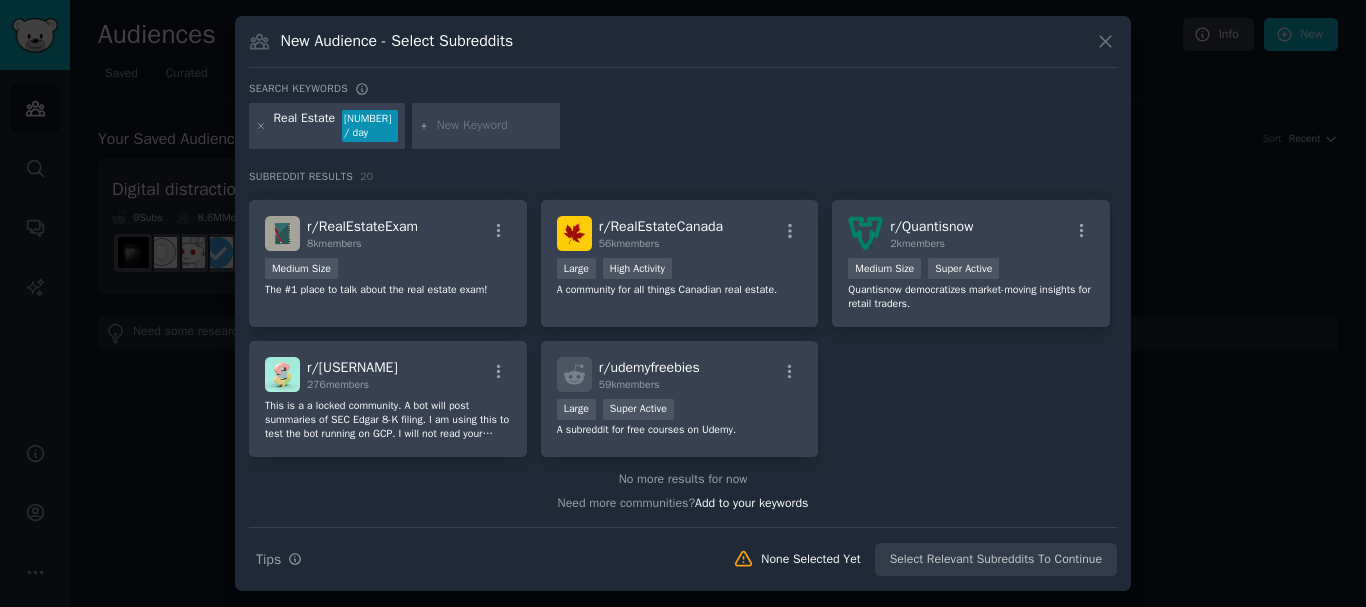 scroll, scrollTop: 0, scrollLeft: 0, axis: both 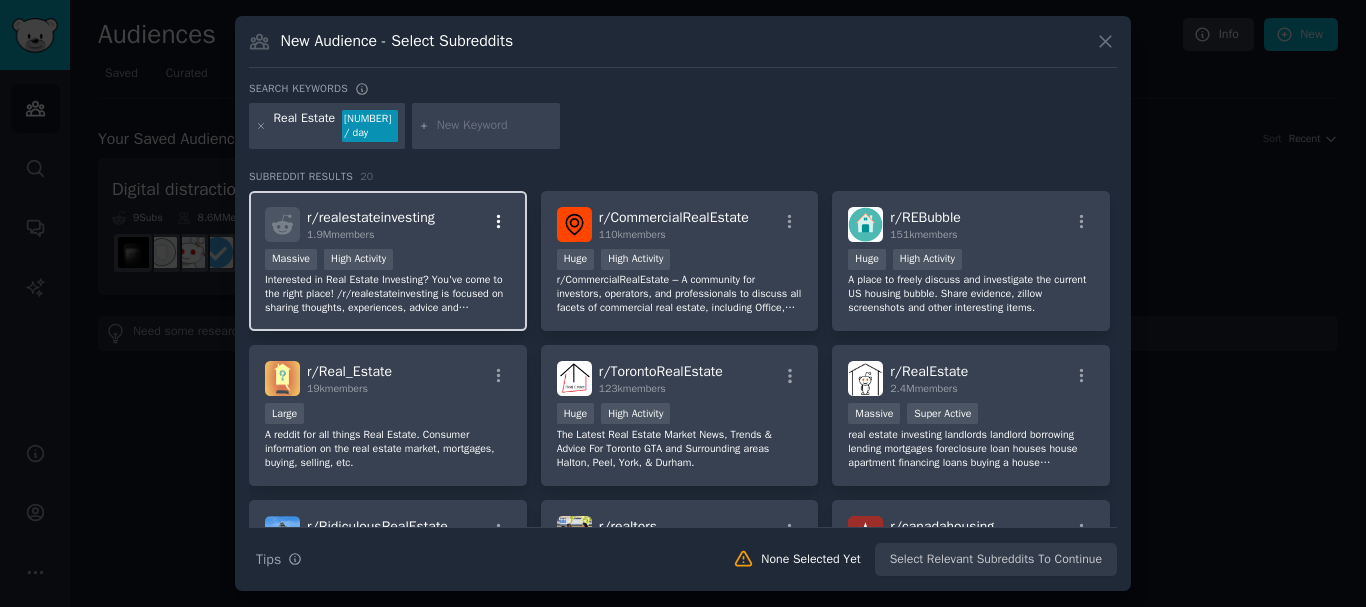 click 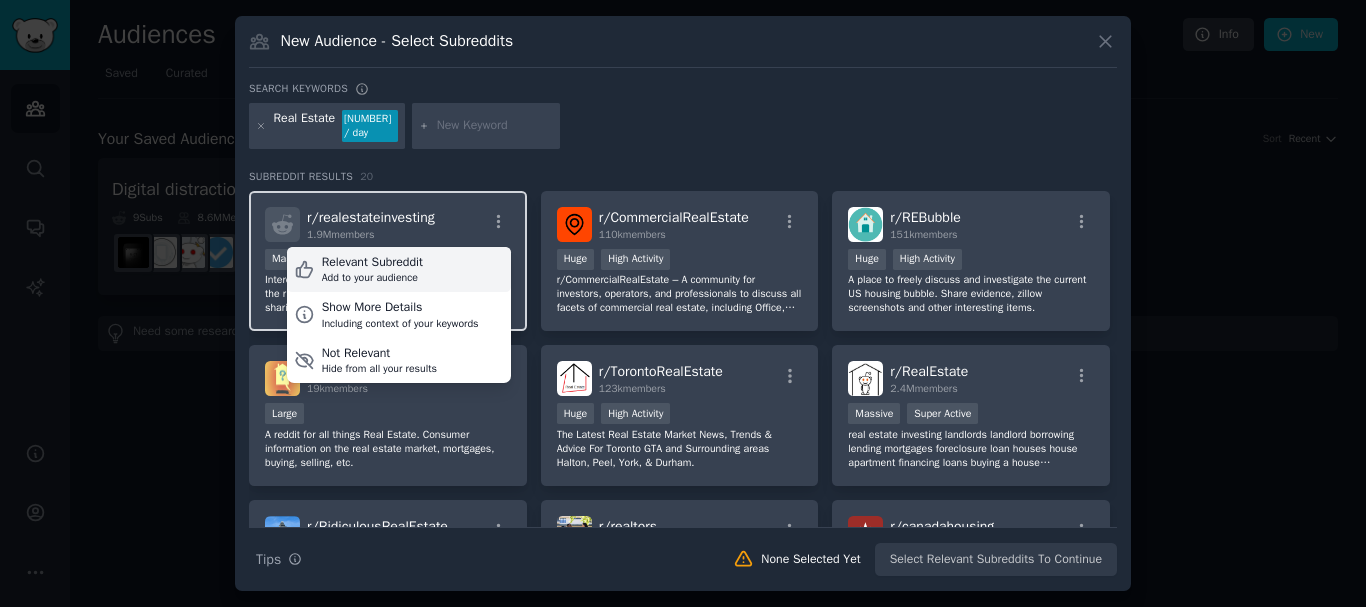 click on "Relevant Subreddit Add to your audience" at bounding box center [399, 270] 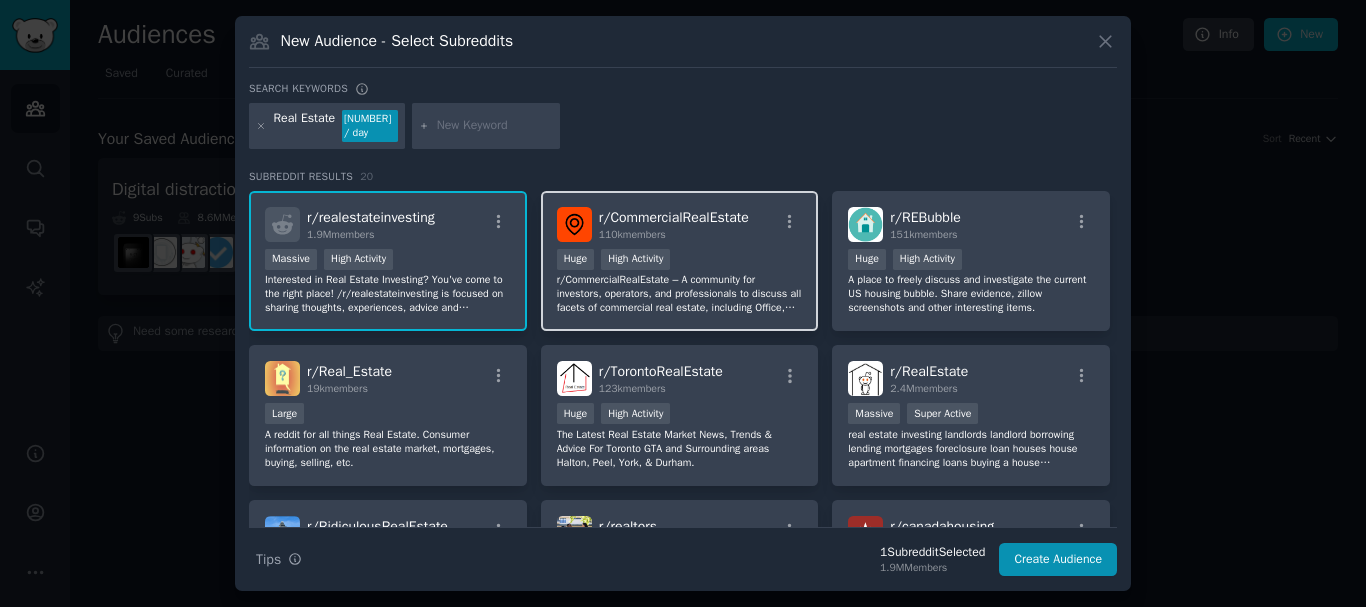 click on "r/ CommercialRealEstate [NUMBER]  members" at bounding box center [680, 224] 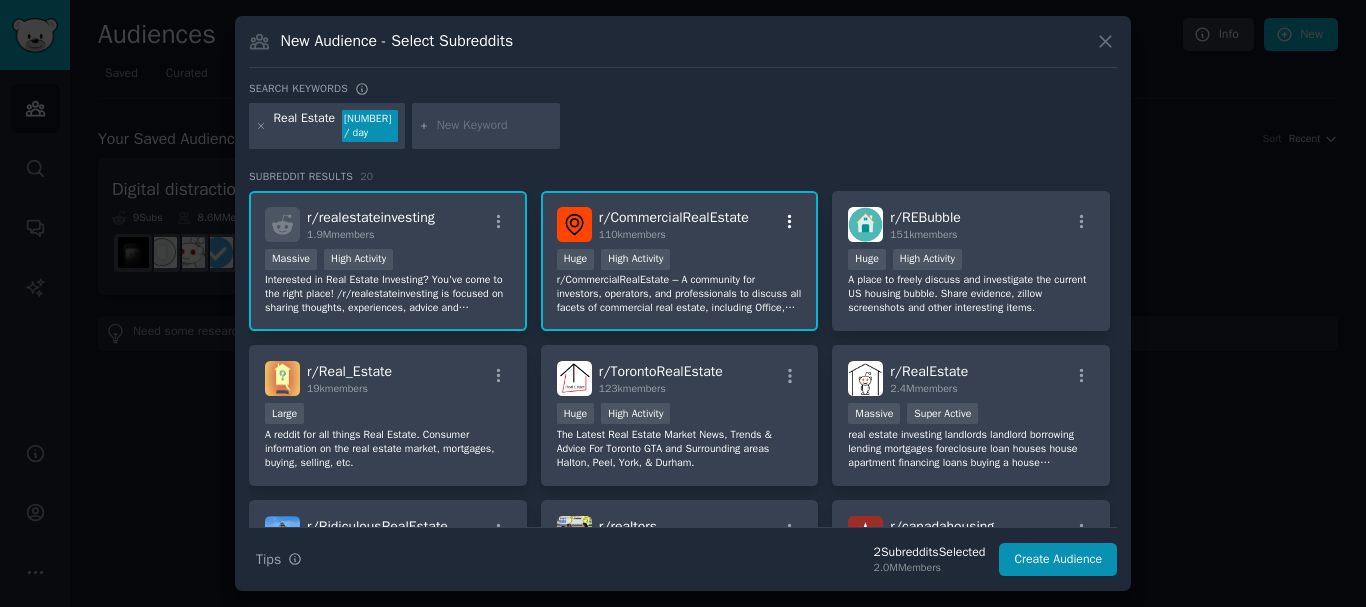 click 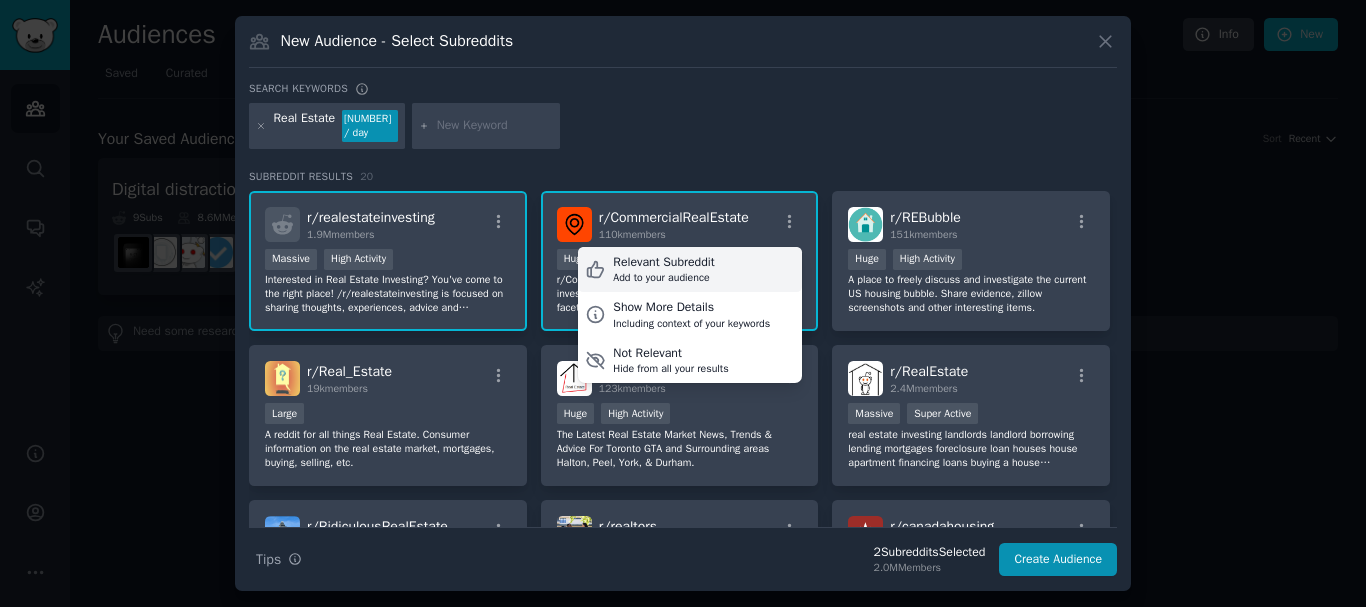 click on "Relevant Subreddit Add to your audience" at bounding box center (690, 270) 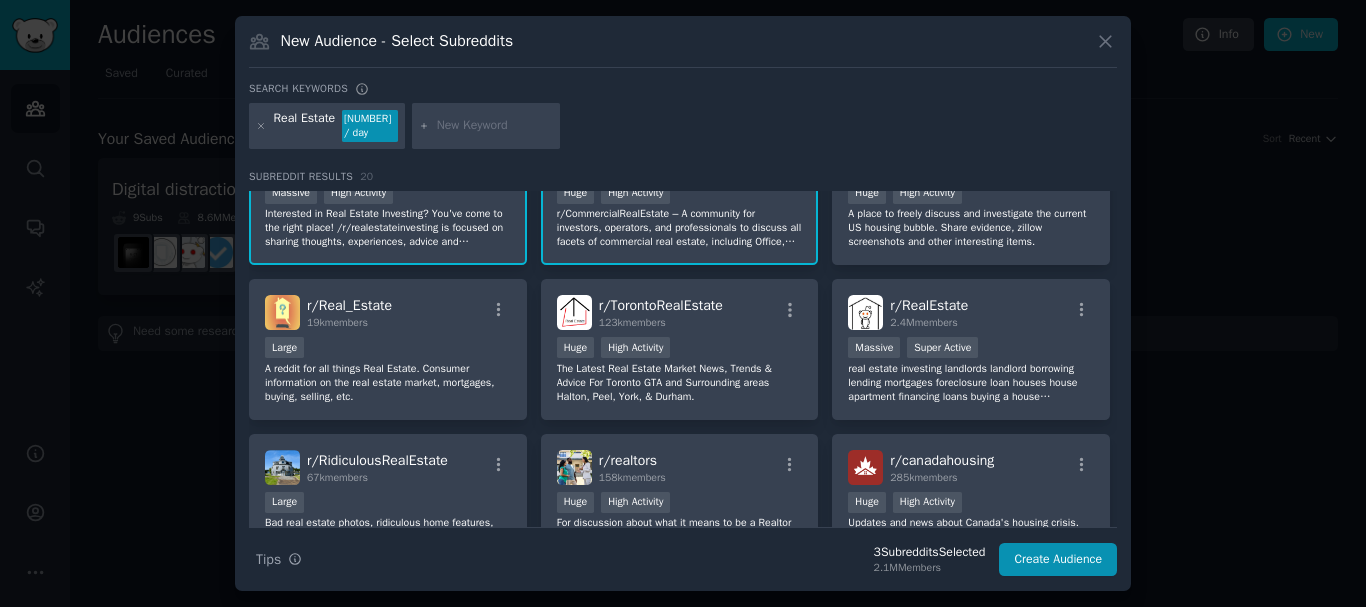 scroll, scrollTop: 76, scrollLeft: 0, axis: vertical 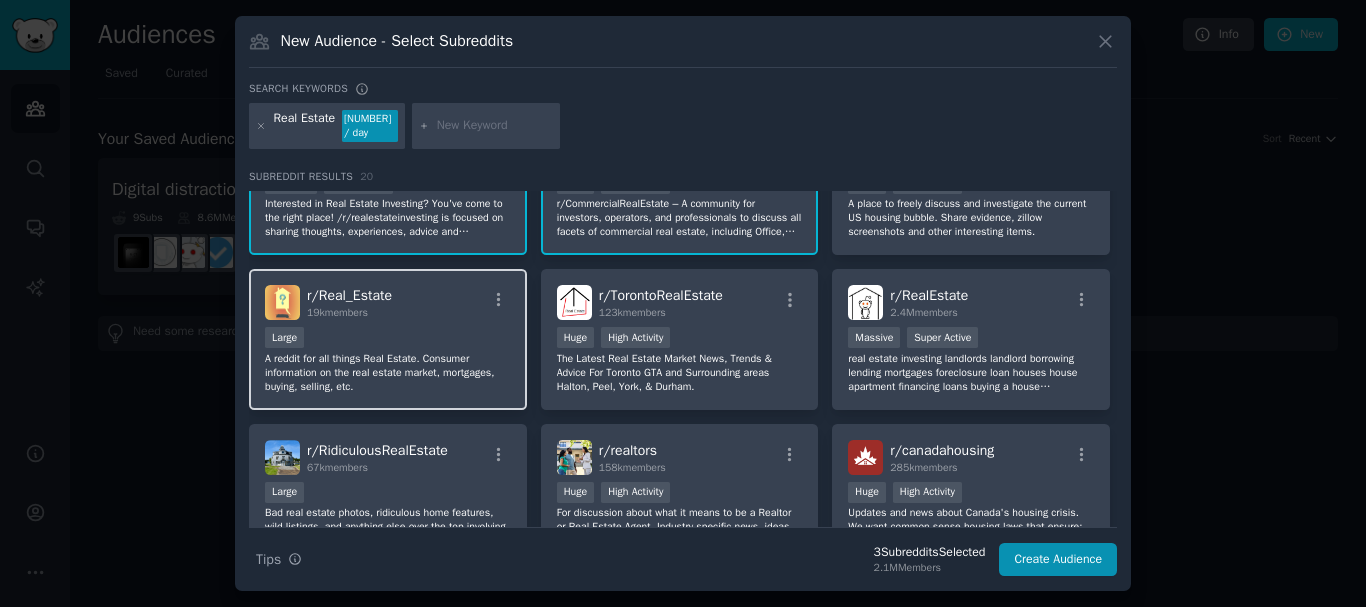click on "r/ Real_Estate [NUMBER]  members" at bounding box center [388, 302] 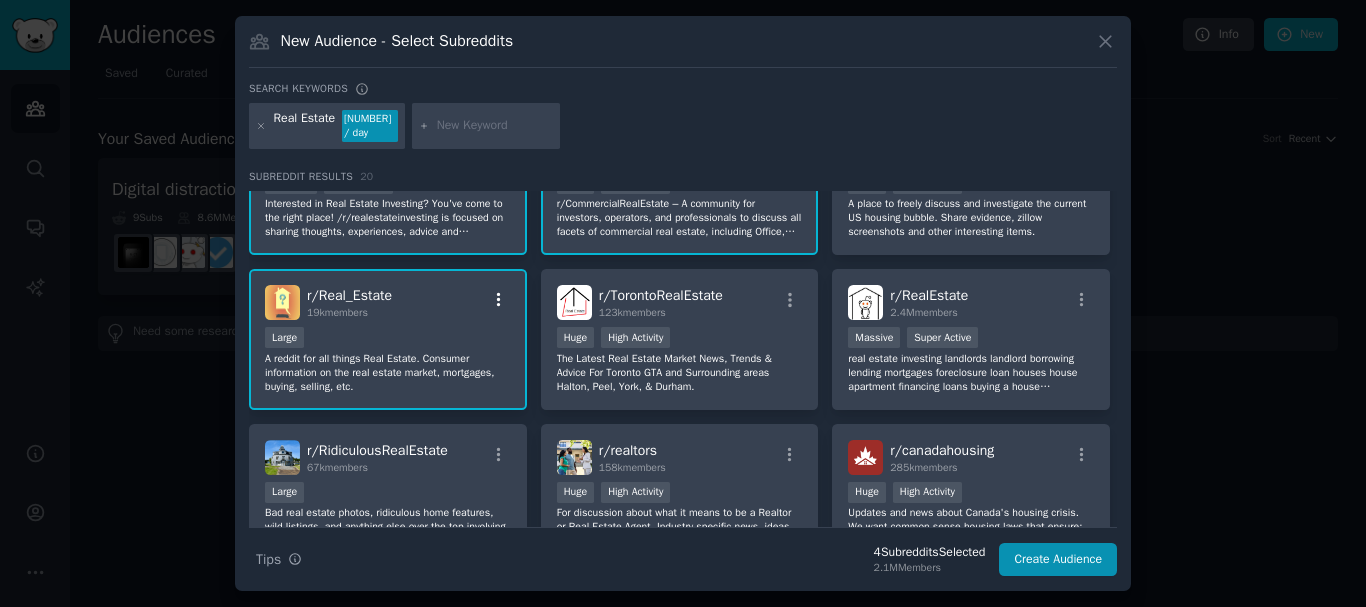 click 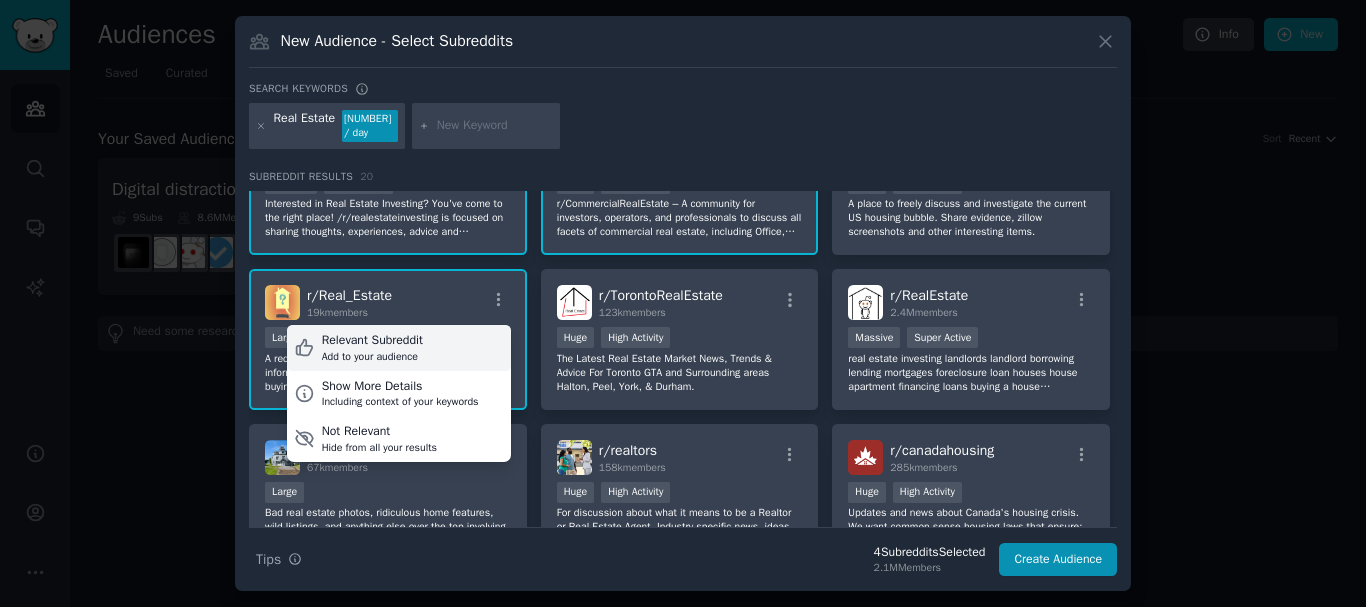 click on "Relevant Subreddit Add to your audience" at bounding box center [399, 348] 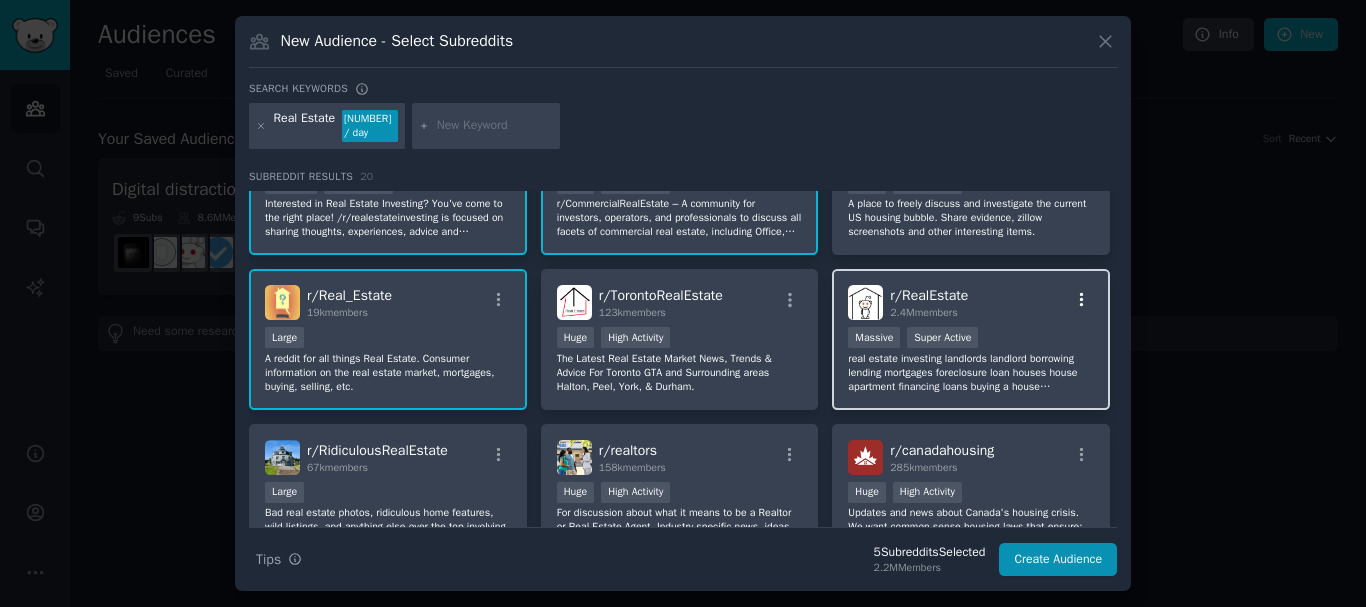 click 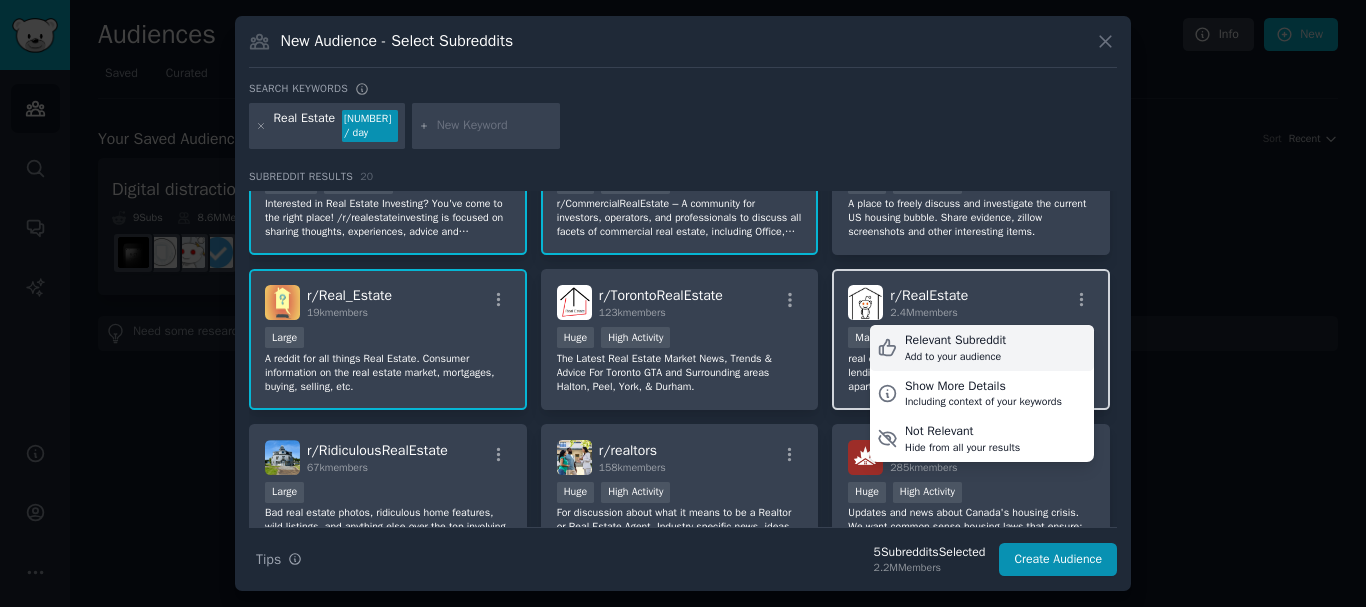 click on "Relevant Subreddit" at bounding box center (955, 341) 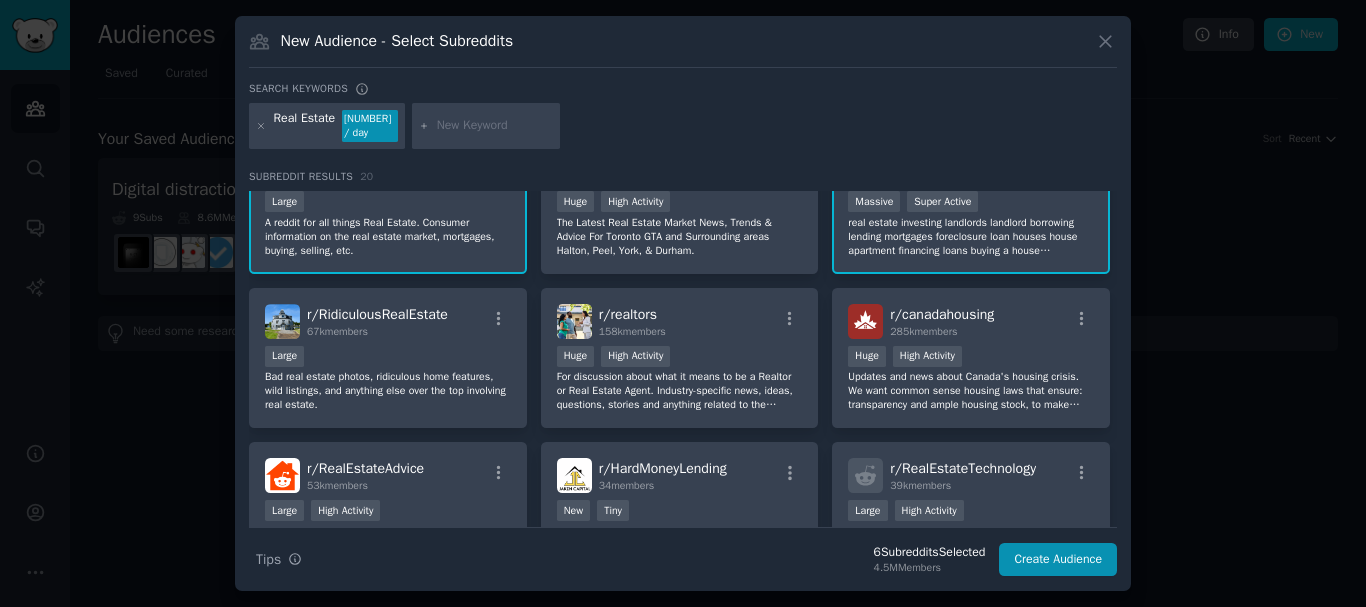 scroll, scrollTop: 219, scrollLeft: 0, axis: vertical 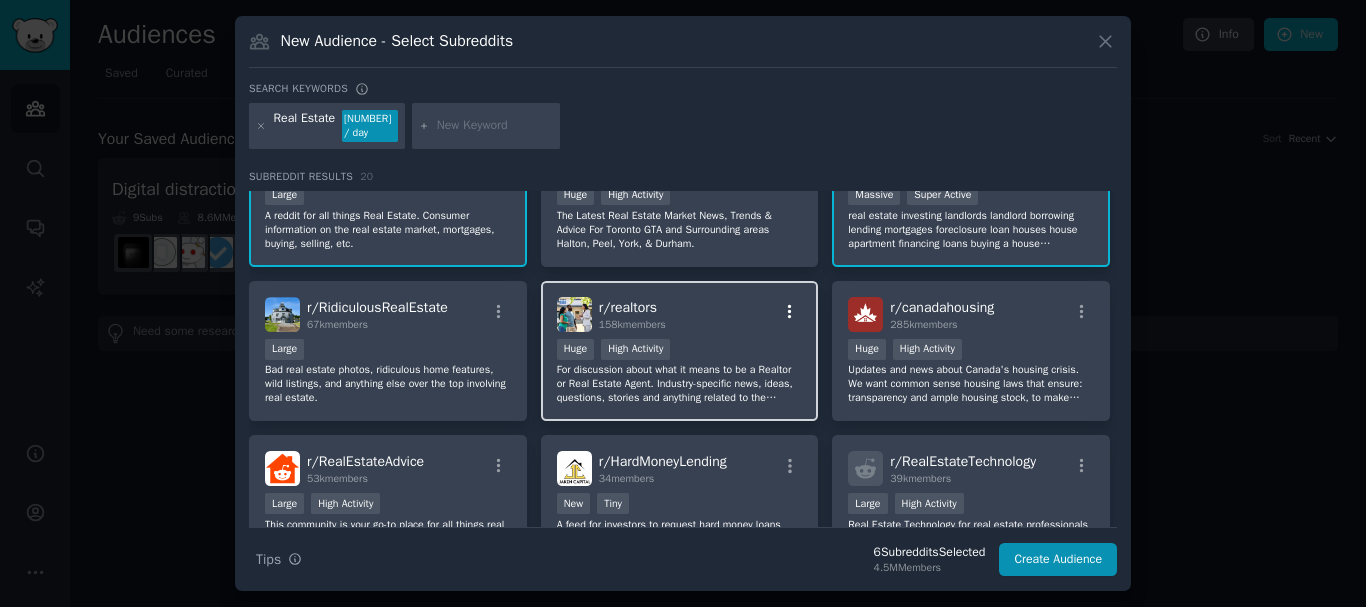 click 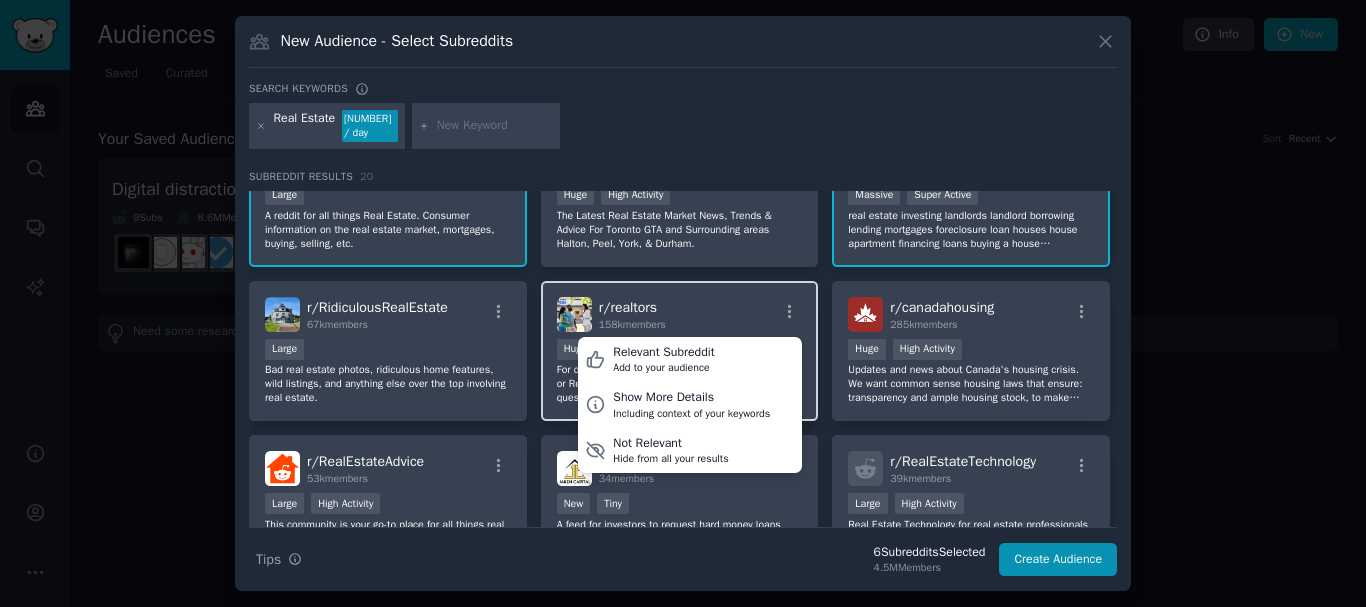 drag, startPoint x: 739, startPoint y: 347, endPoint x: 564, endPoint y: 350, distance: 175.02571 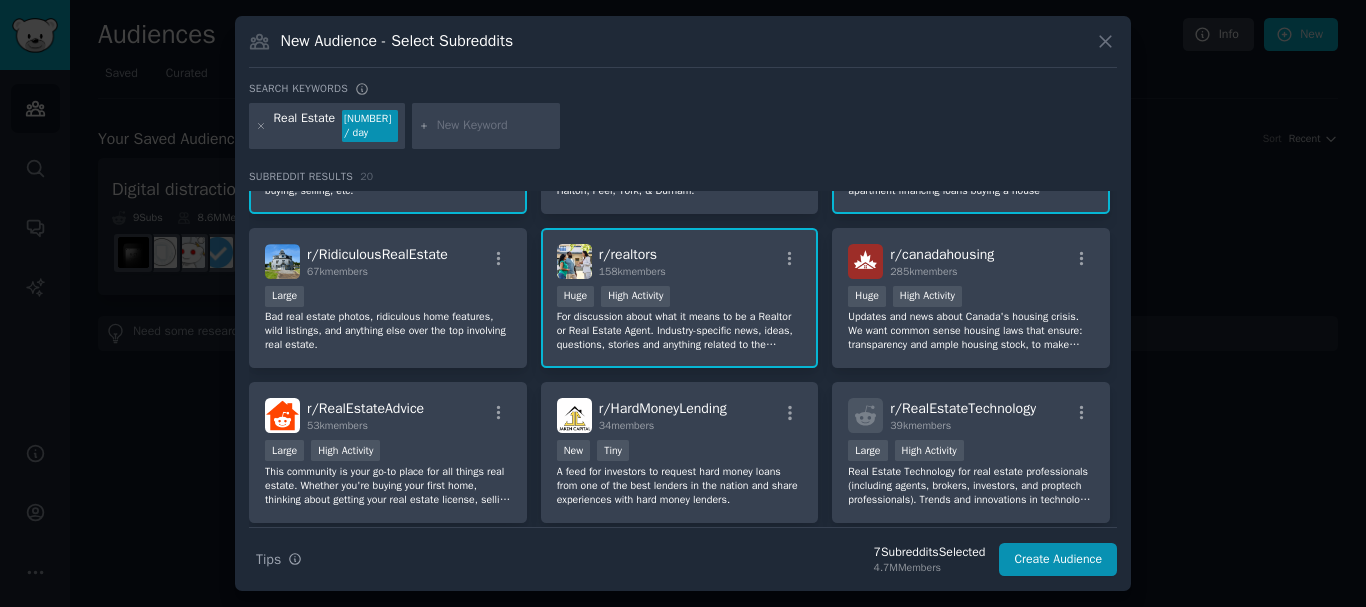 scroll, scrollTop: 295, scrollLeft: 0, axis: vertical 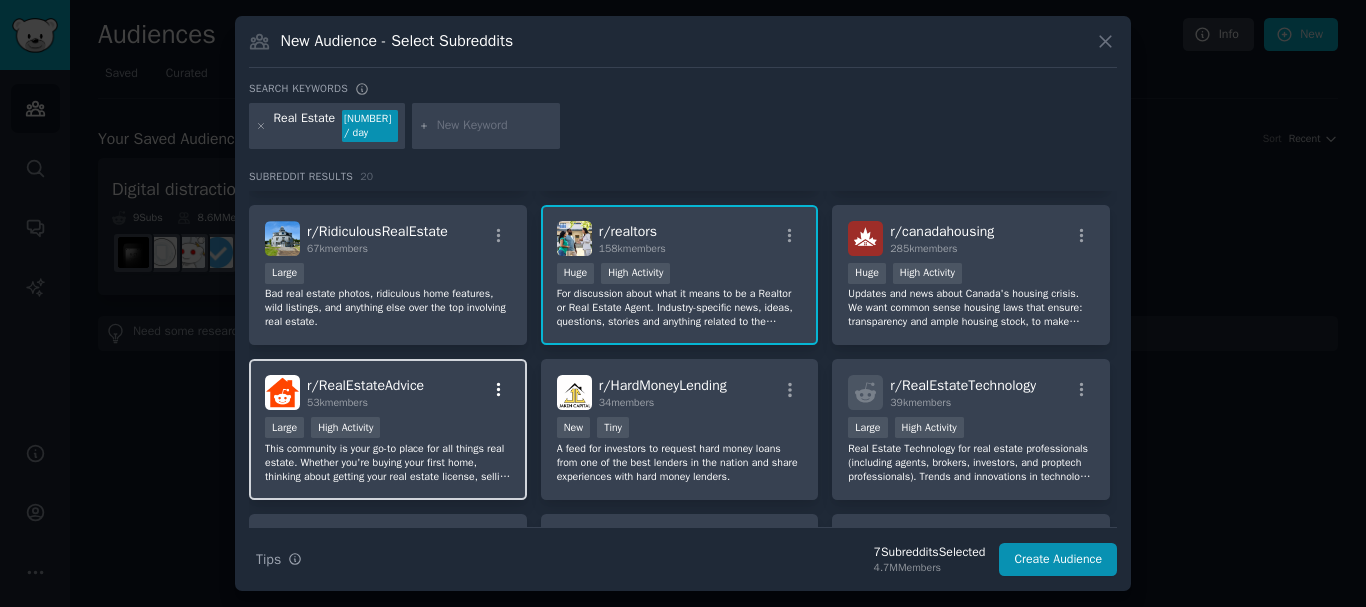 click 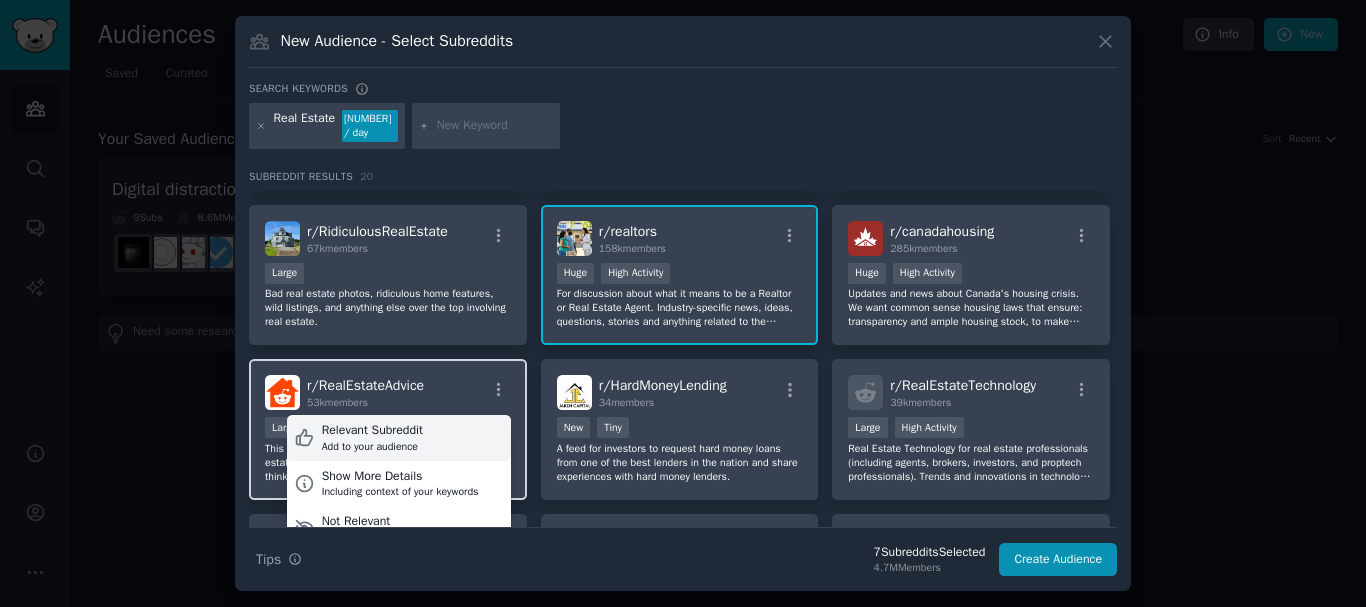 click on "Relevant Subreddit Add to your audience" at bounding box center (399, 438) 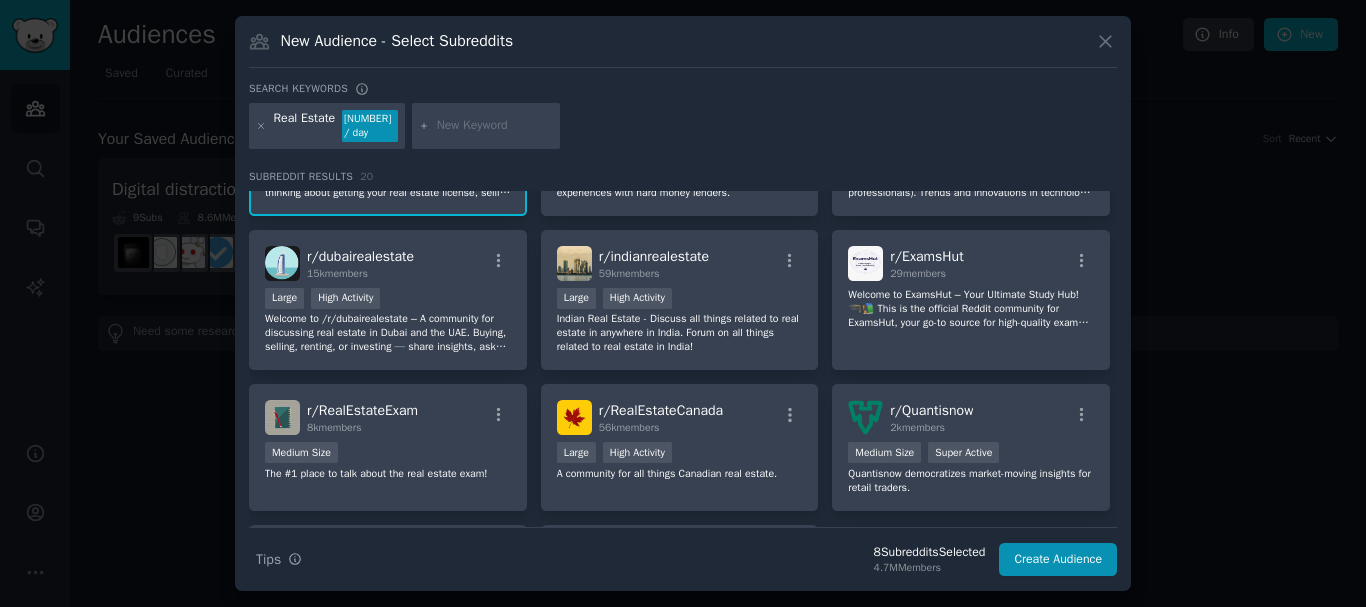 scroll, scrollTop: 590, scrollLeft: 0, axis: vertical 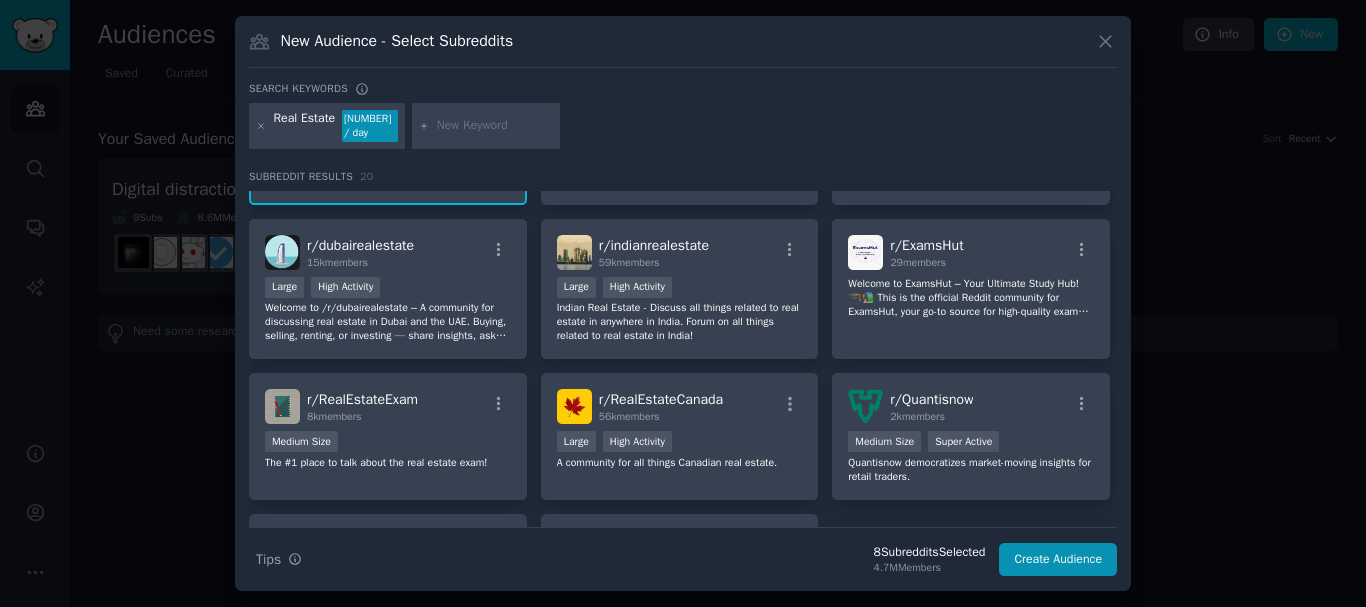 click on "r/ realestateinvesting [NUMBER]  members >= [NUMBER]th percentile for submissions / day Massive High Activity Interested in Real Estate Investing? You've come to the right place! /r/realestateinvesting is focused on sharing thoughts, experiences, advice and encouraging questions regardless of your real estate investing niche! Structured Deals, Flipping/Rehabbing, Wholesaling, Lending, Land, Commercial Real Estate and more! If it has to do with real estate investing this sub is for you! r/ CommercialRealEstate [NUMBER]  members Huge High Activity r/CommercialRealEstate – A community for investors, operators, and professionals to discuss all facets of commercial real estate, including Office, Retail, Industrial, Multifamily (5+ units), Hospitality, Land, and Special Purpose assets. Topics may cover acquisition, development, leasing, operations, and market trends. r/ REBubble [NUMBER]  members >= [NUMBER]th percentile for submissions / day Huge High Activity r/ Real_Estate [NUMBER]  members Large r/ TorontoRealEstate [NUMBER]  members Huge r/" at bounding box center (683, 115) 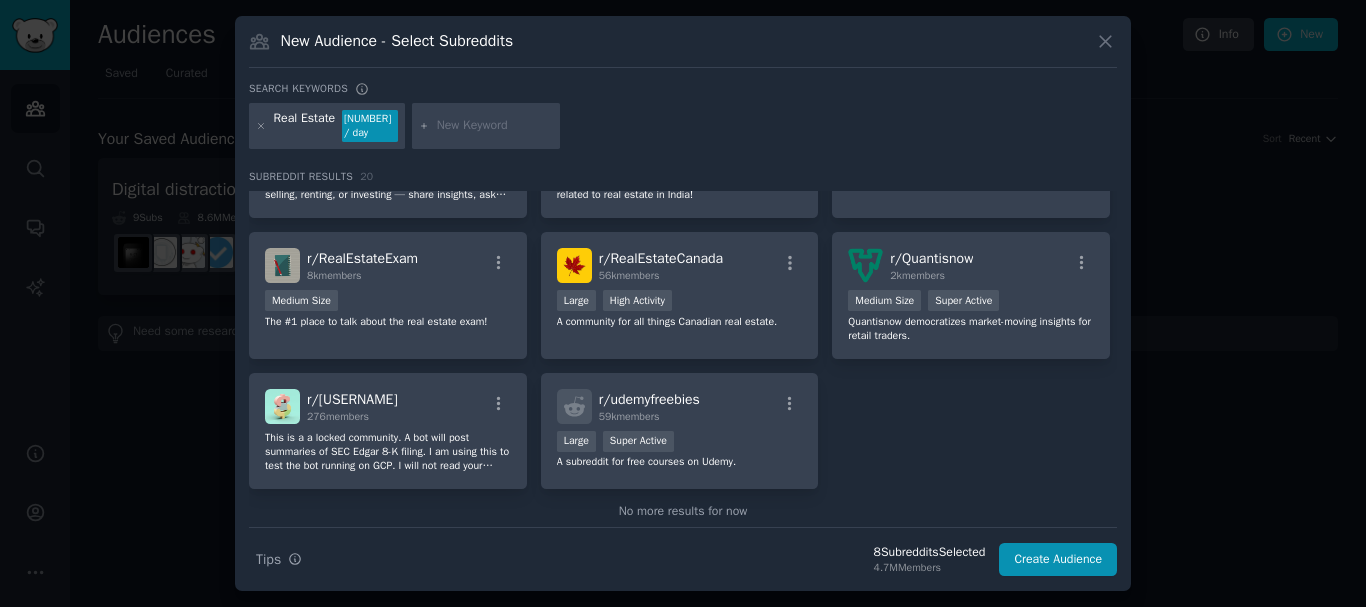 scroll, scrollTop: 744, scrollLeft: 0, axis: vertical 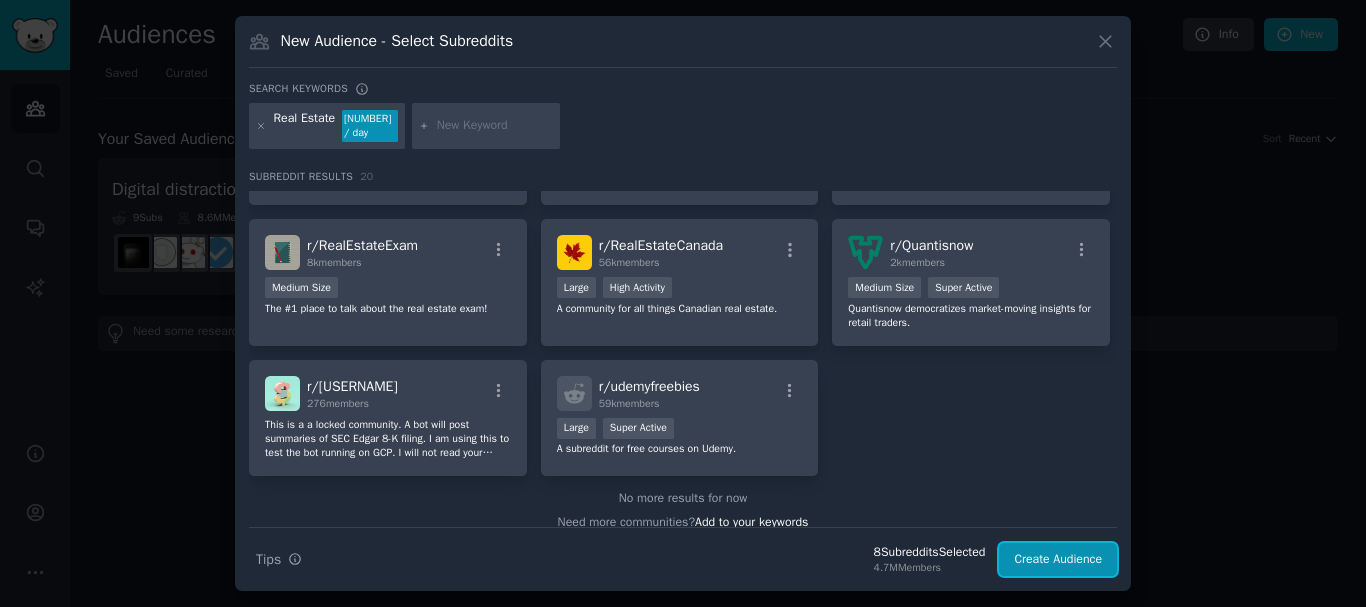 click on "Create Audience" at bounding box center (1058, 560) 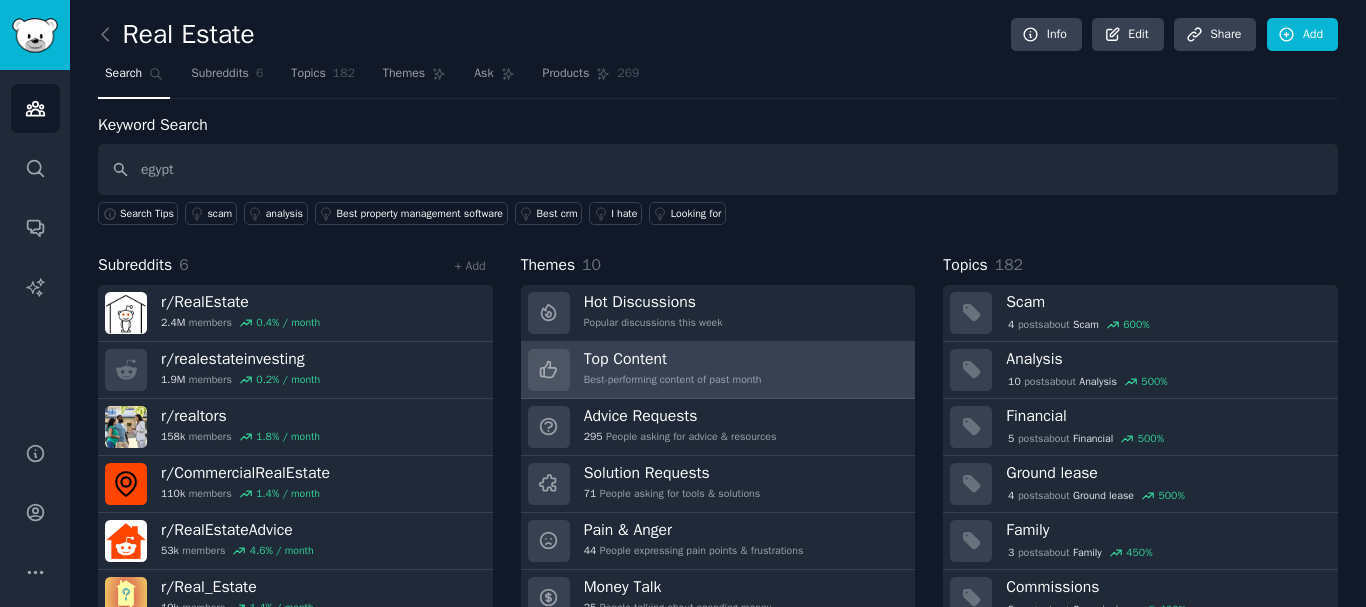 type on "egypt" 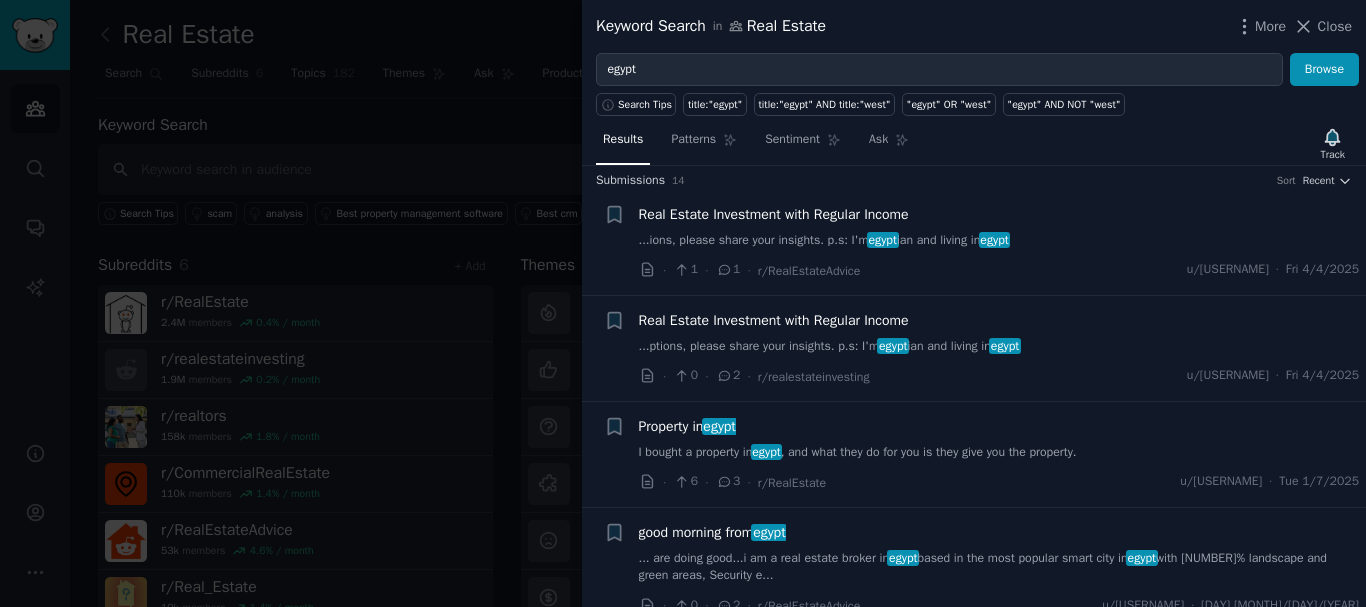 scroll, scrollTop: 0, scrollLeft: 0, axis: both 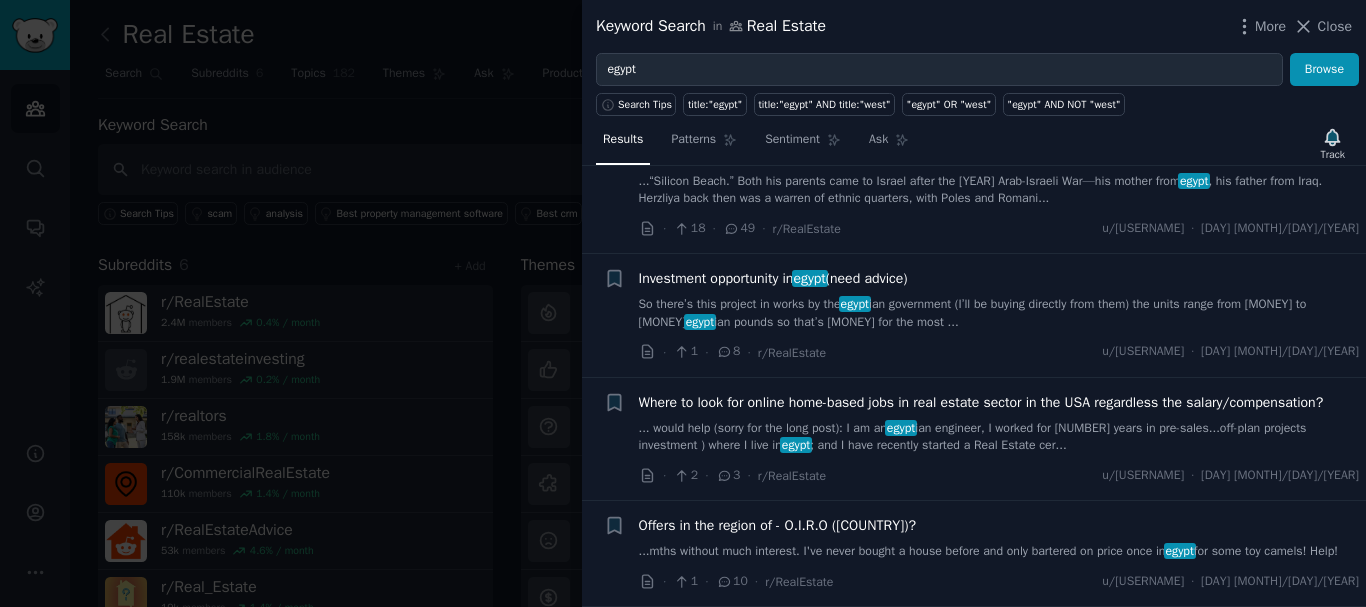 drag, startPoint x: 1365, startPoint y: 251, endPoint x: 295, endPoint y: 114, distance: 1078.7349 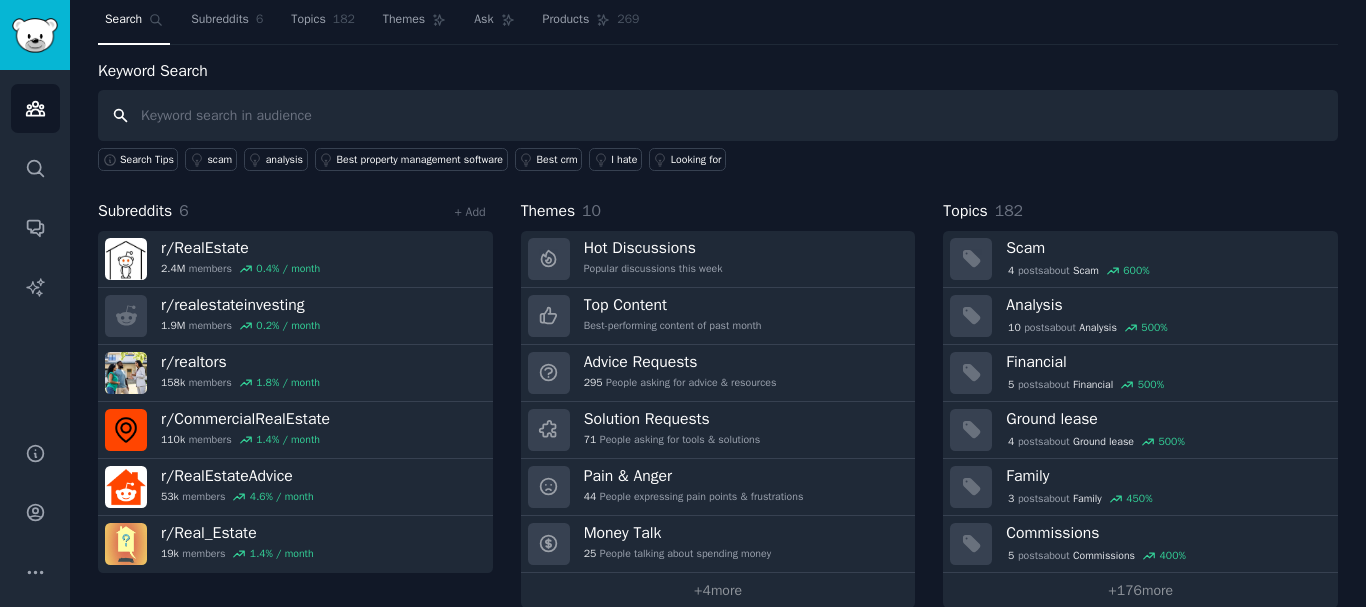 scroll, scrollTop: 83, scrollLeft: 0, axis: vertical 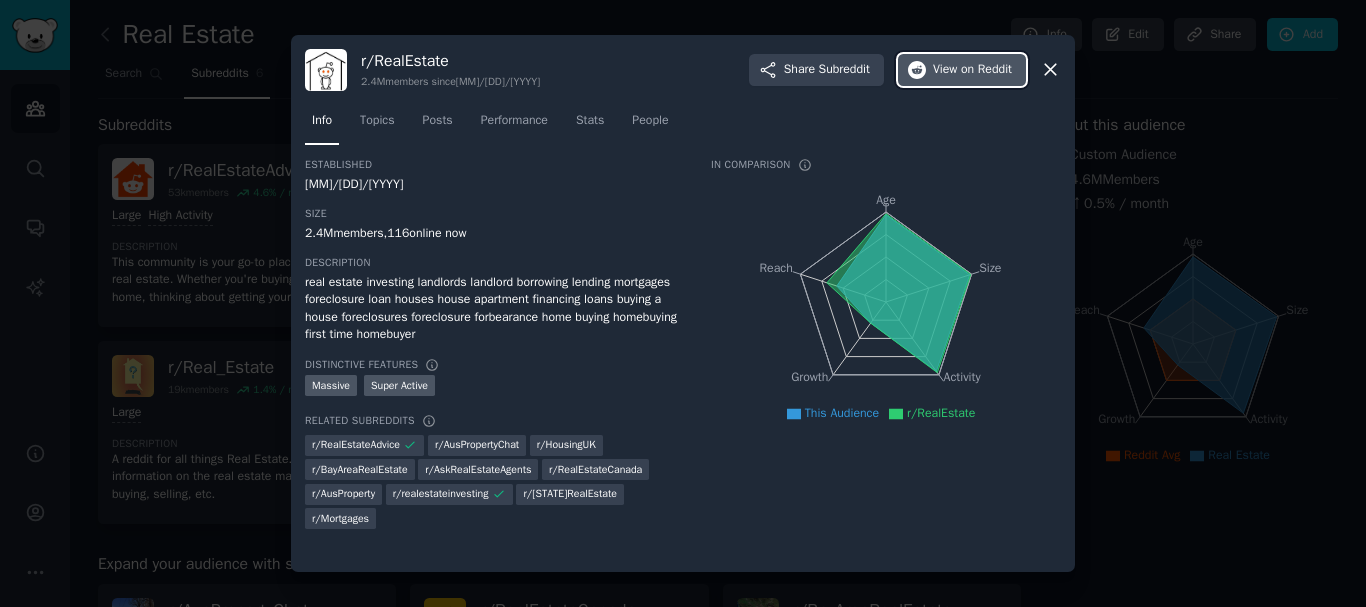 click on "View  on Reddit" at bounding box center [972, 70] 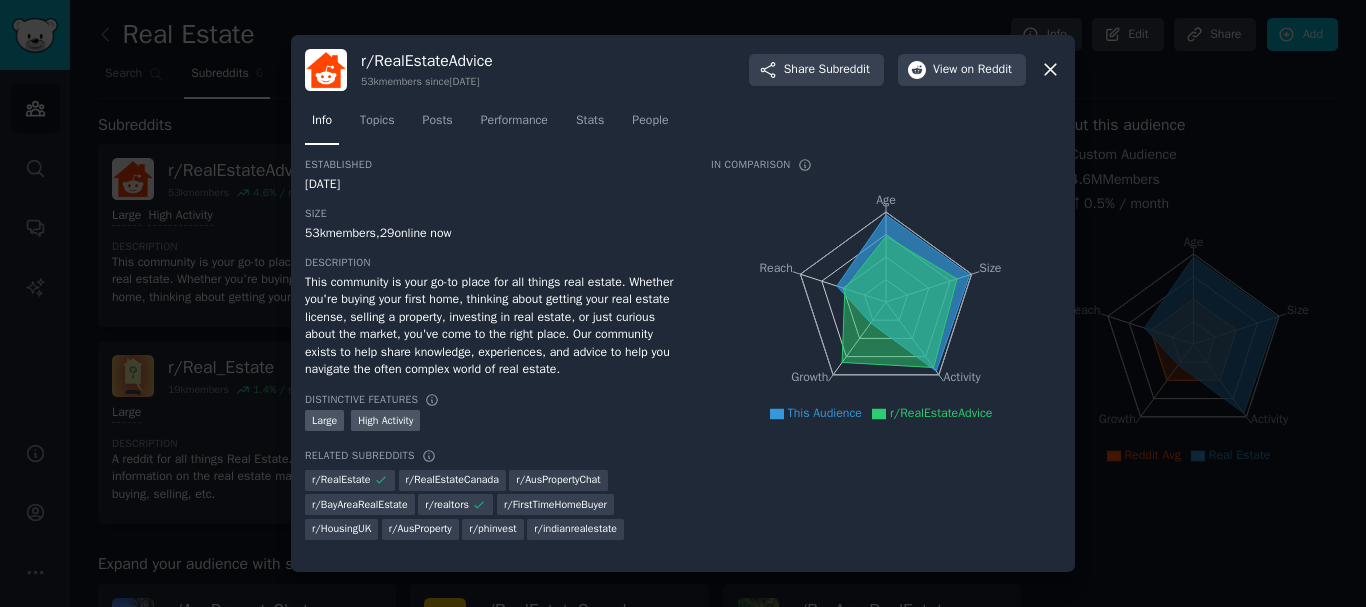 scroll, scrollTop: 0, scrollLeft: 0, axis: both 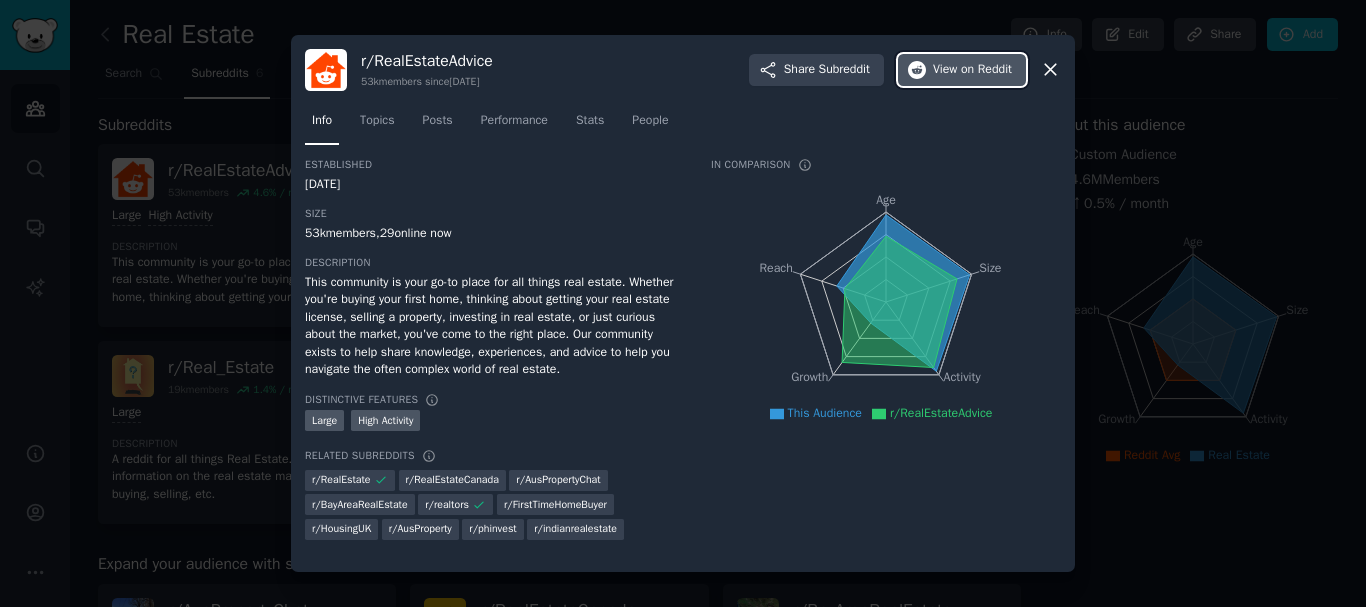 click on "View  on Reddit" at bounding box center (972, 70) 